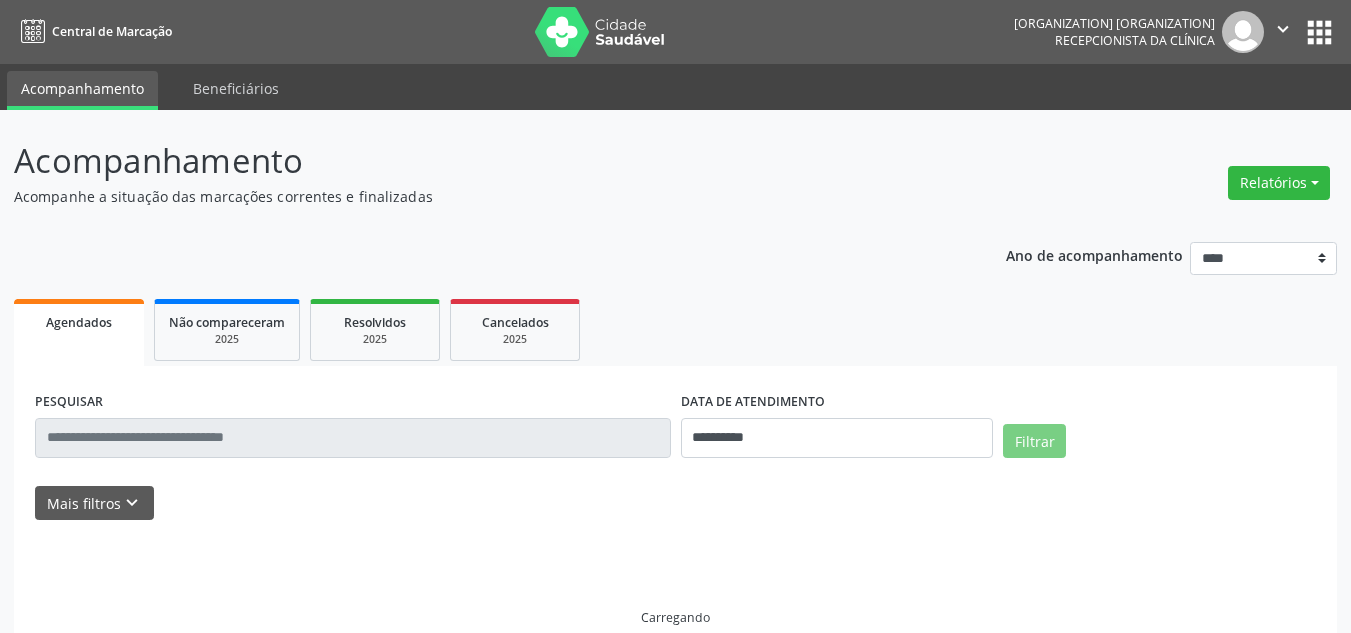 scroll, scrollTop: 0, scrollLeft: 0, axis: both 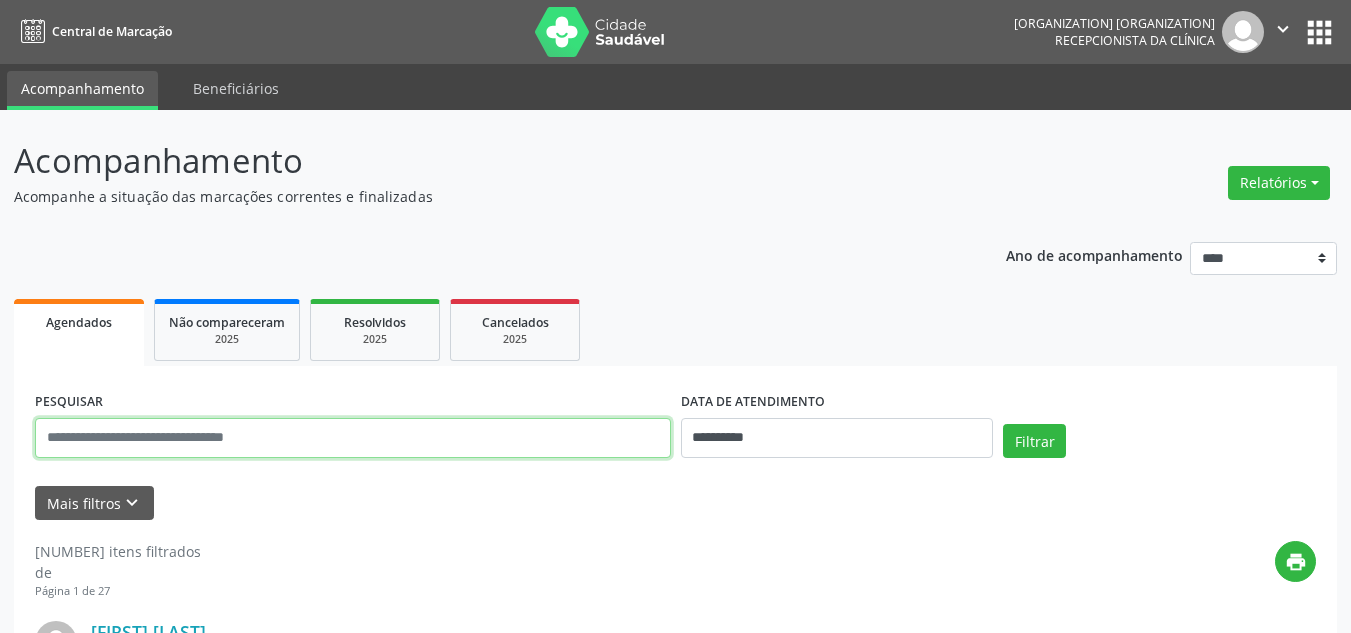 click at bounding box center [353, 438] 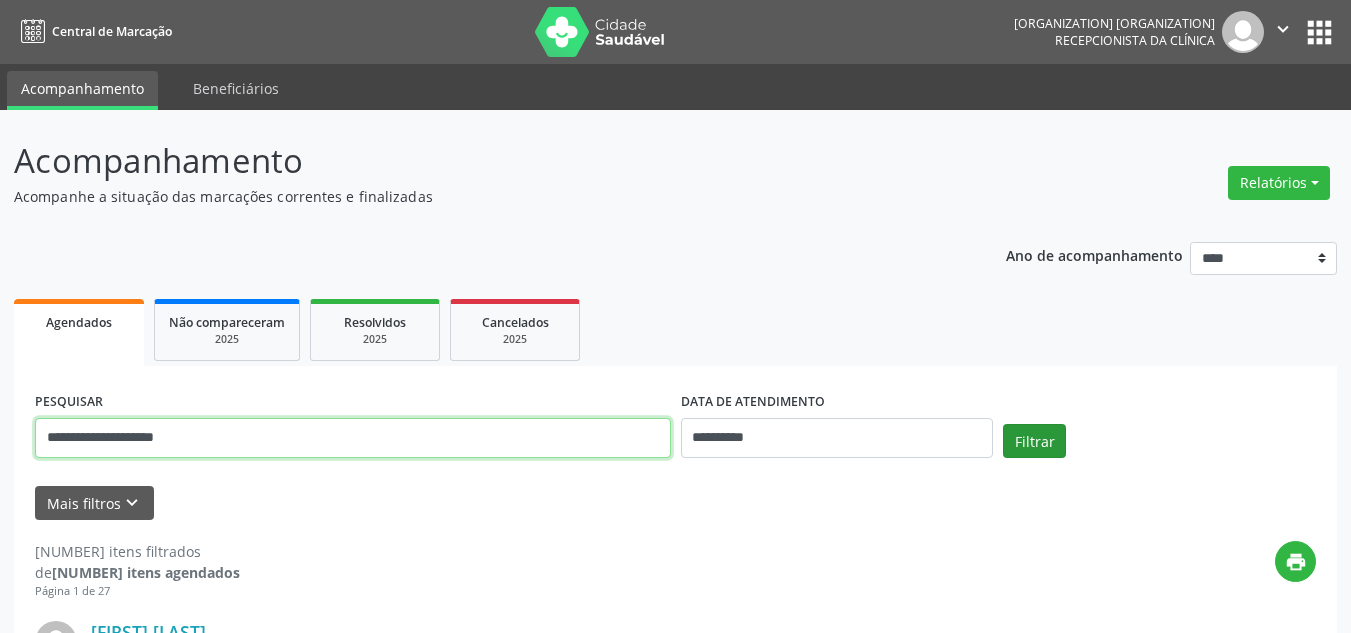 type on "**********" 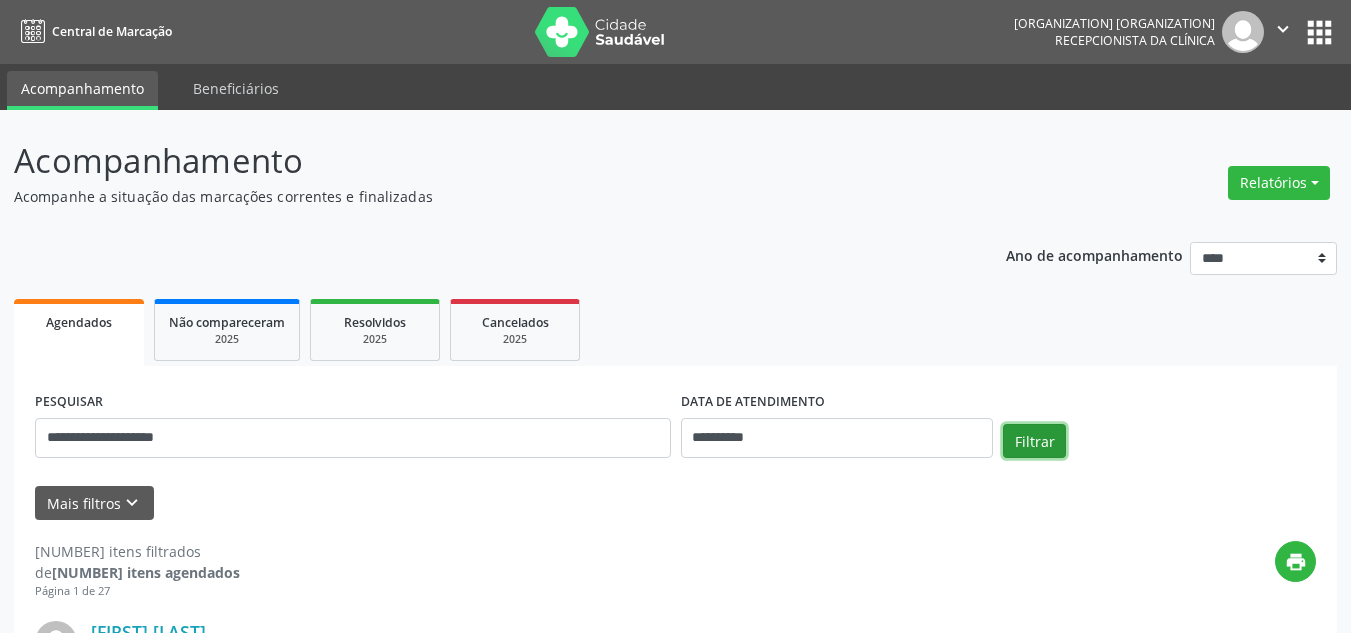 click on "Filtrar" at bounding box center (1034, 441) 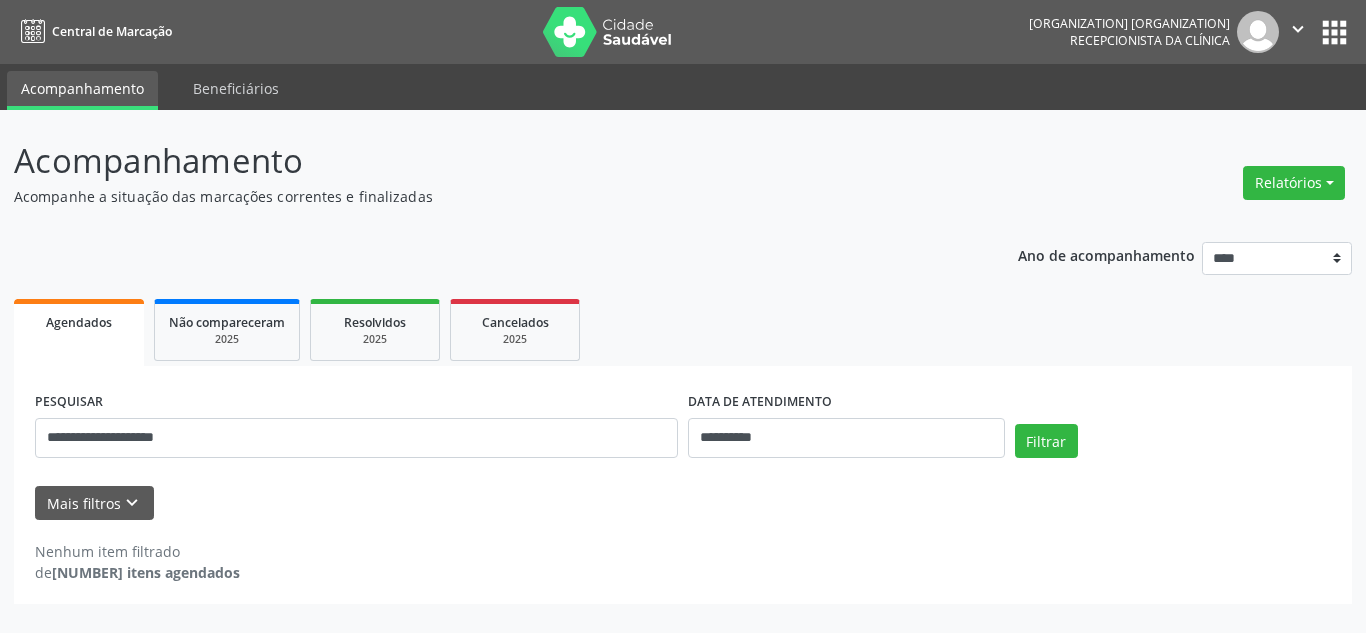 click on "Mais filtros
keyboard_arrow_down" at bounding box center (683, 503) 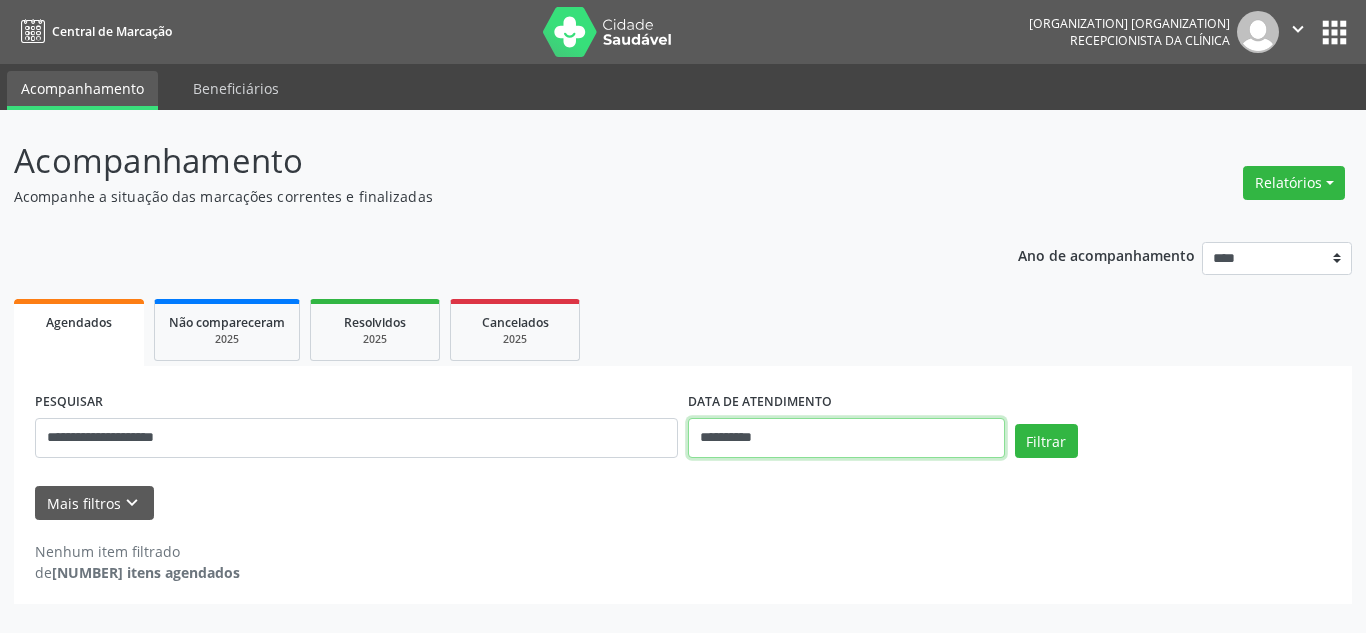 click on "**********" at bounding box center (846, 438) 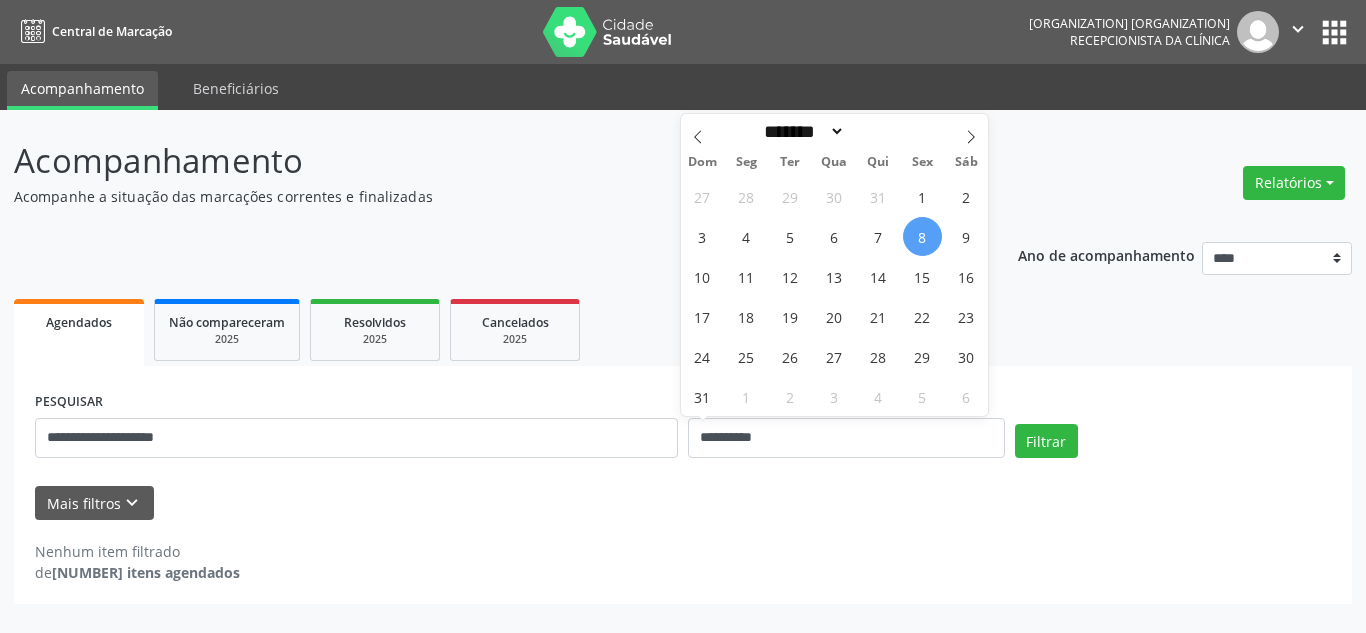 click on "8" at bounding box center [922, 236] 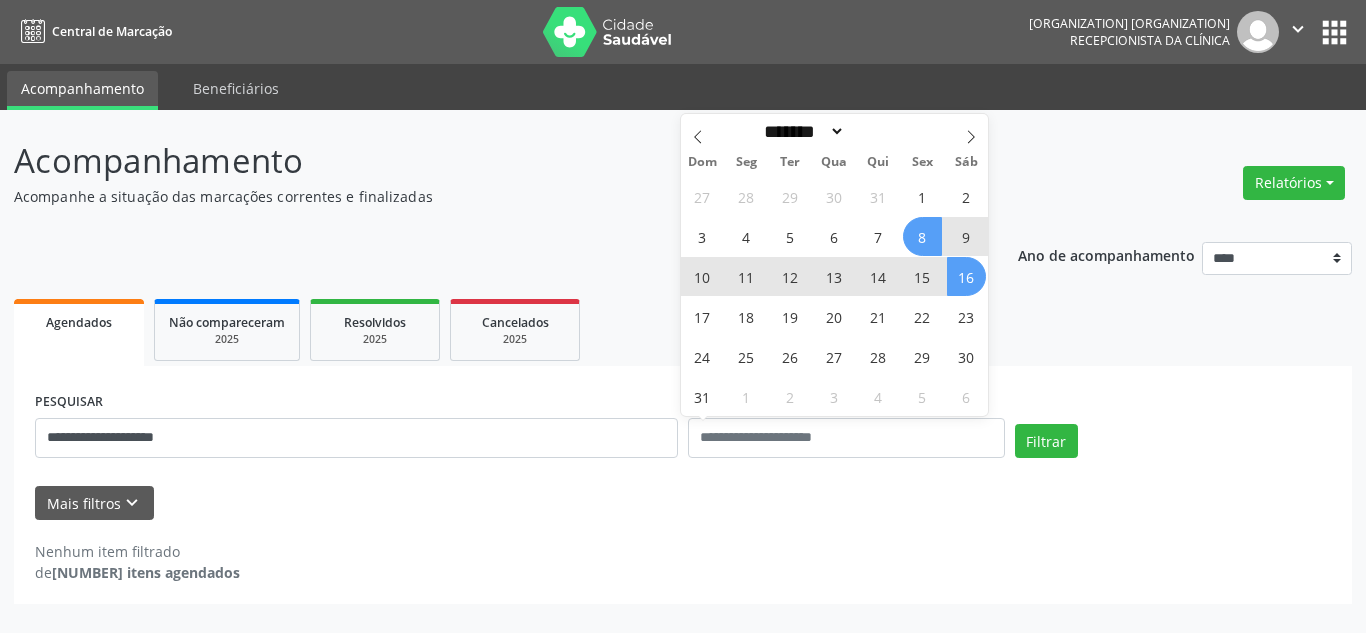 click on "Agendados   Não compareceram
2025
Resolvidos
2025
Cancelados
2025" at bounding box center (683, 330) 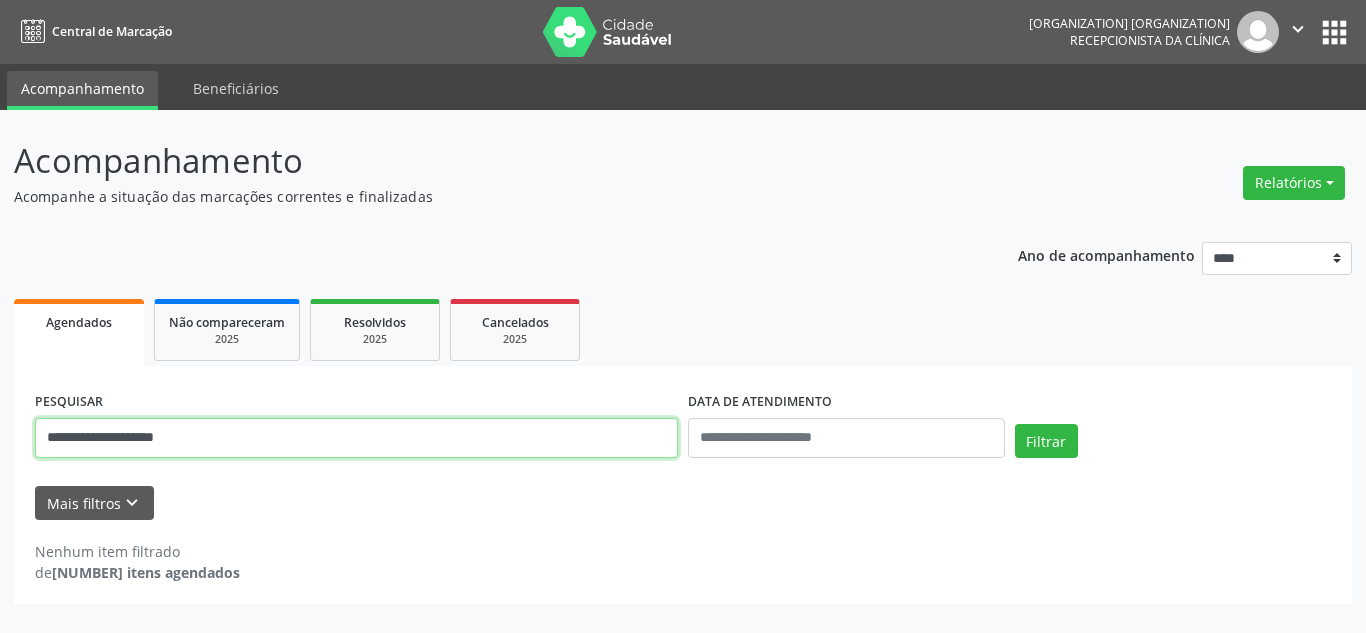 click on "**********" at bounding box center [356, 438] 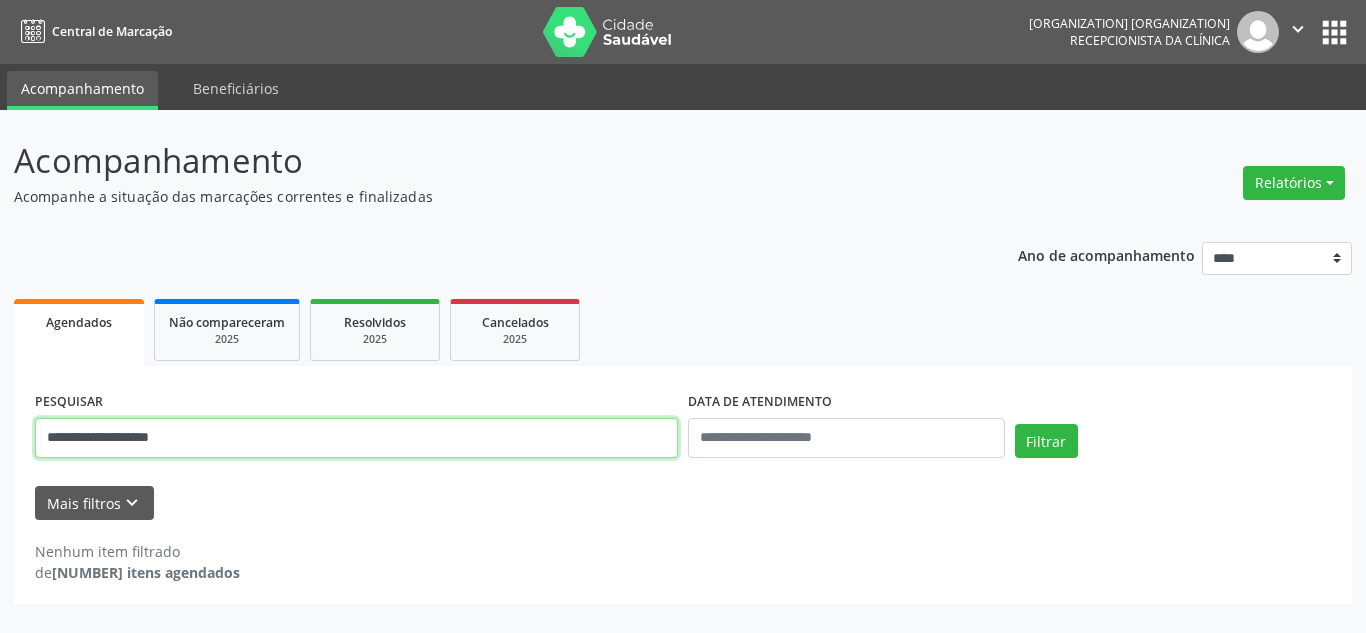 click on "Filtrar" at bounding box center [1046, 441] 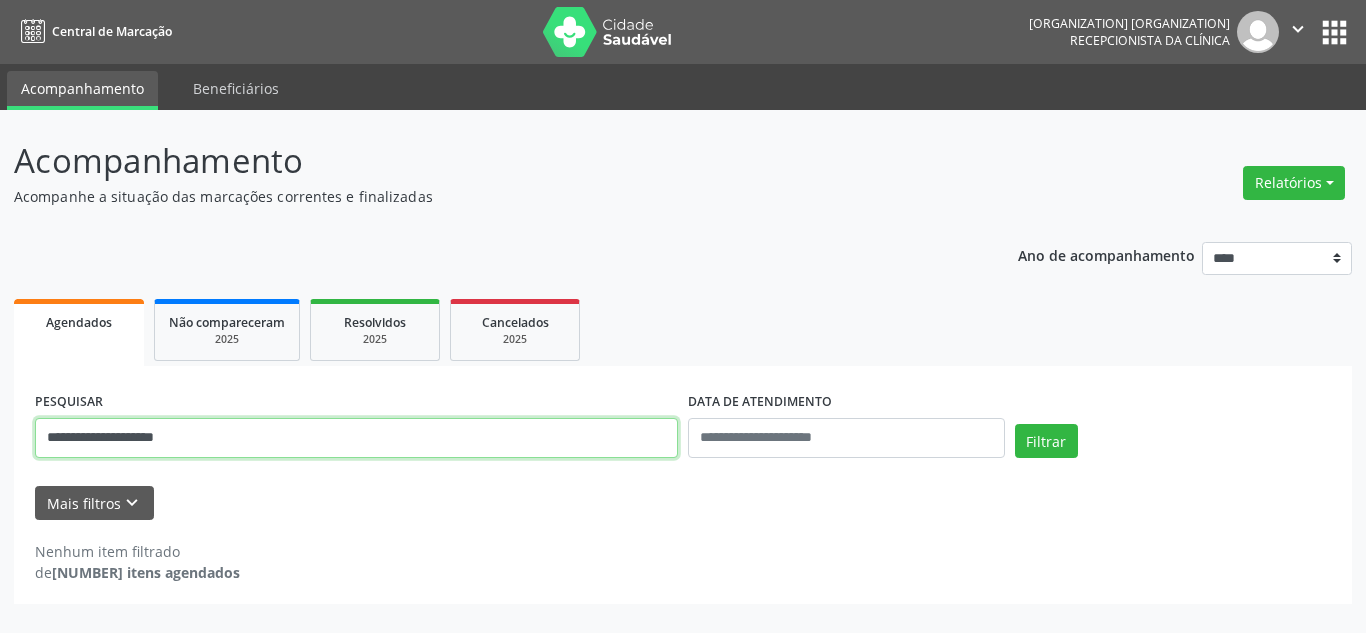 click on "Filtrar" at bounding box center [1046, 441] 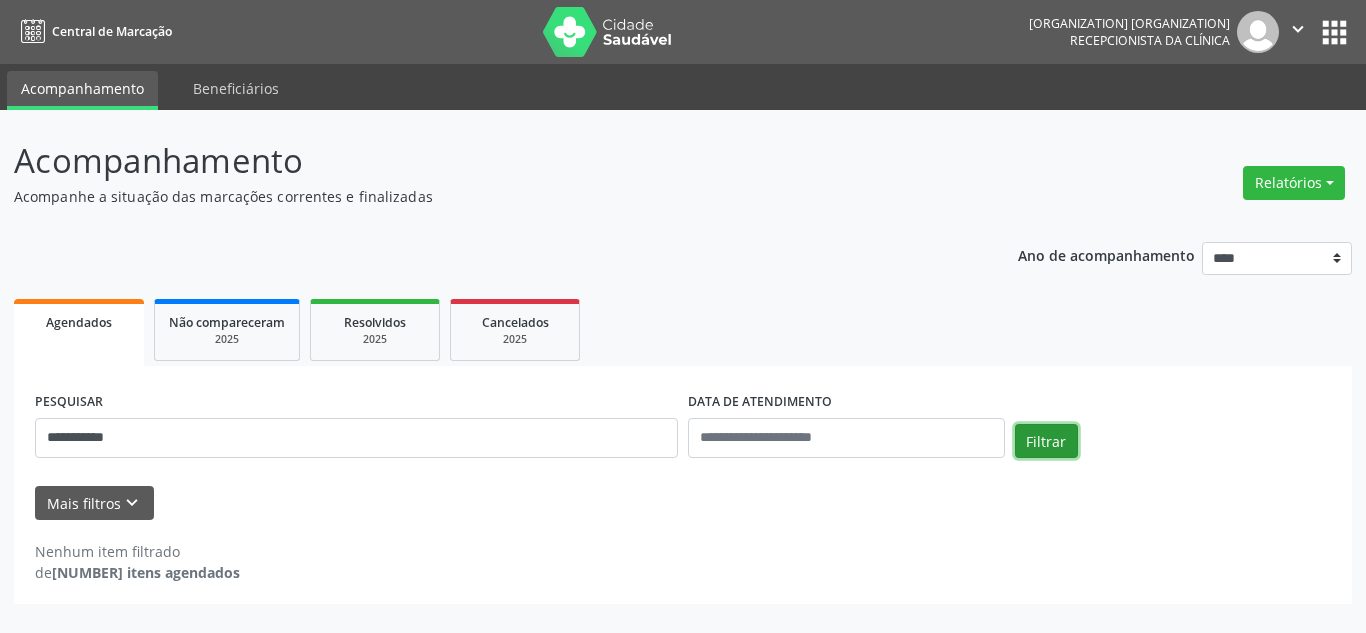 click on "Filtrar" at bounding box center (1046, 441) 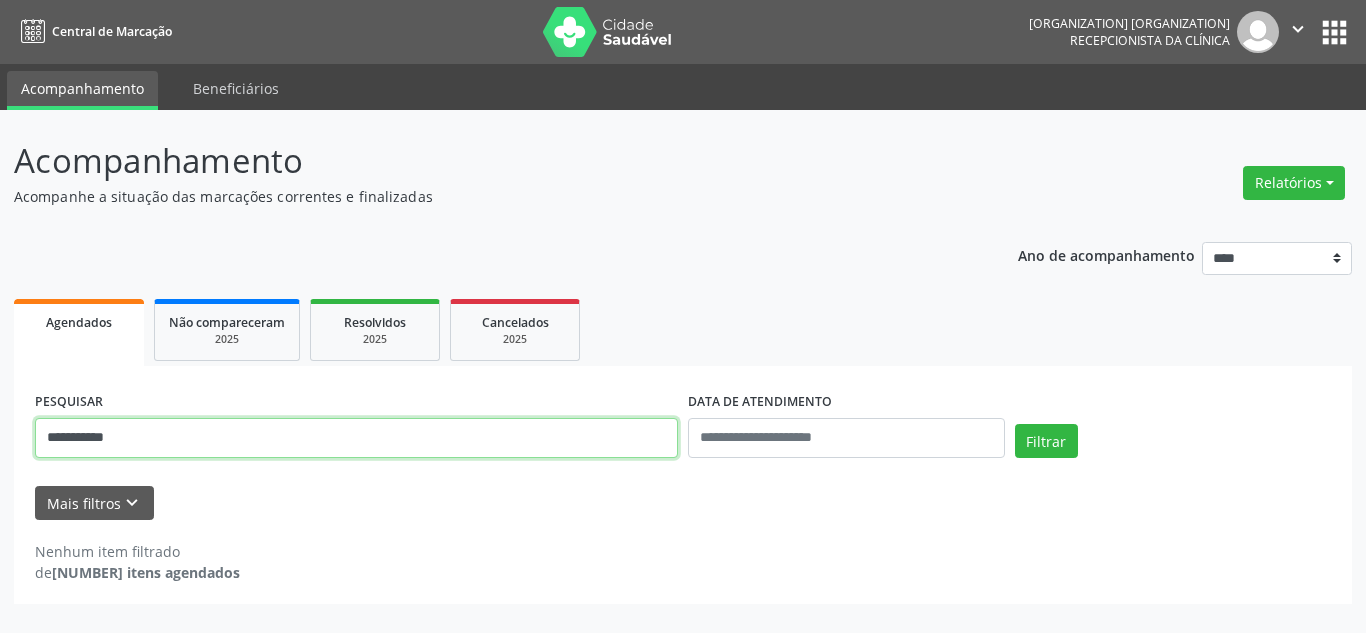 drag, startPoint x: 186, startPoint y: 446, endPoint x: 0, endPoint y: 445, distance: 186.00269 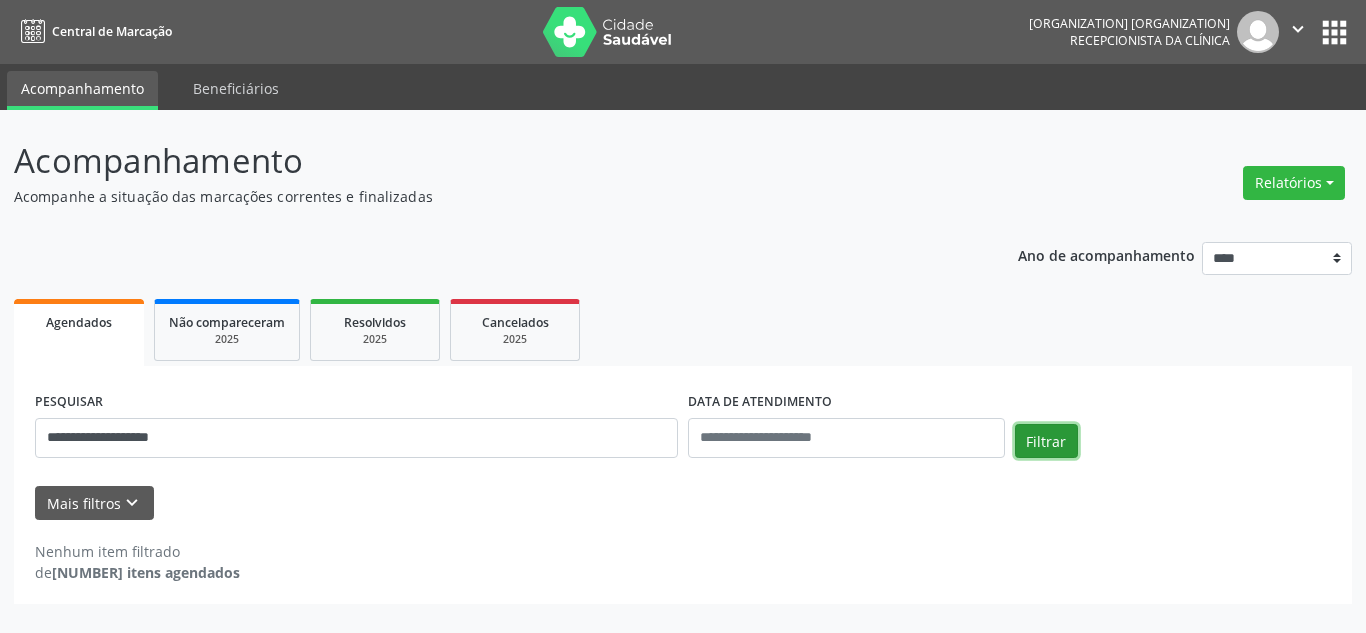 click on "Filtrar" at bounding box center [1046, 441] 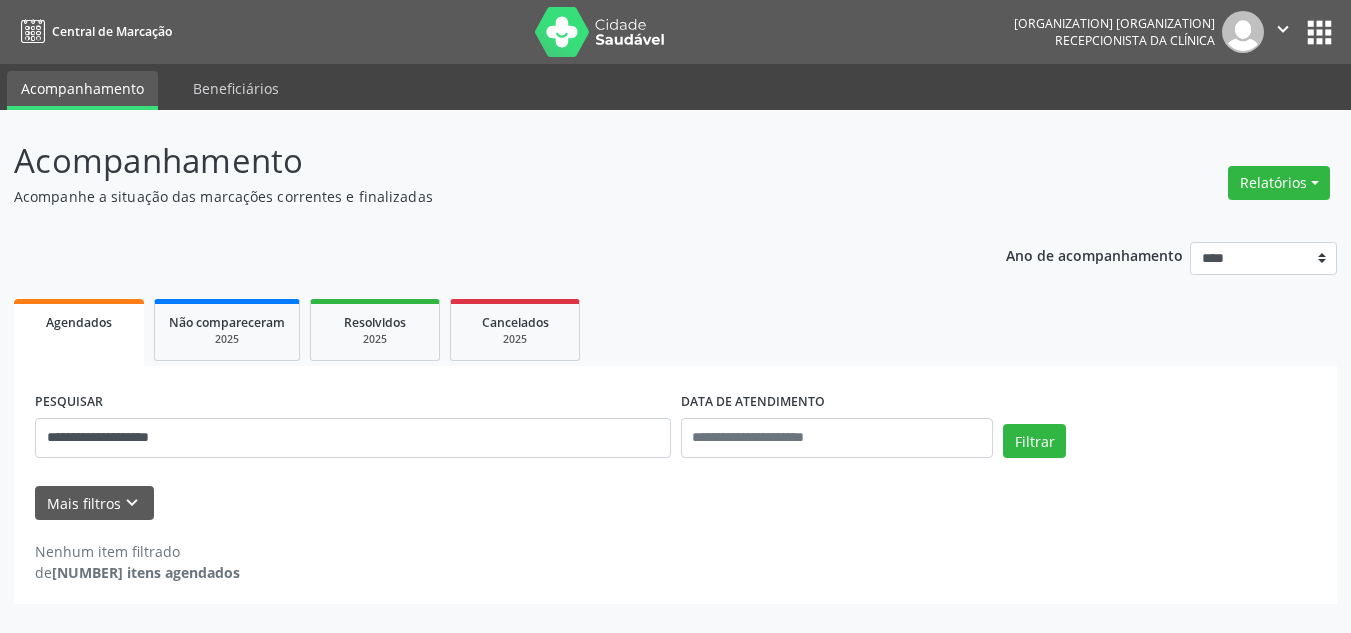 scroll, scrollTop: 0, scrollLeft: 0, axis: both 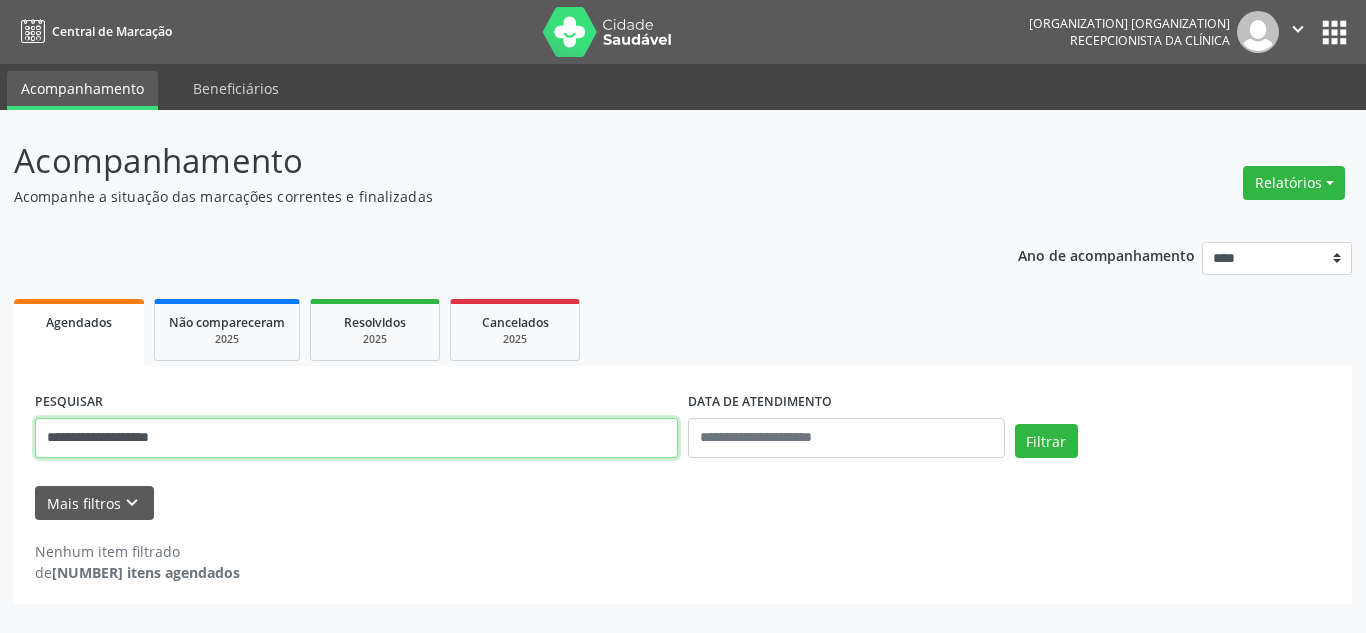 click on "**********" at bounding box center [356, 438] 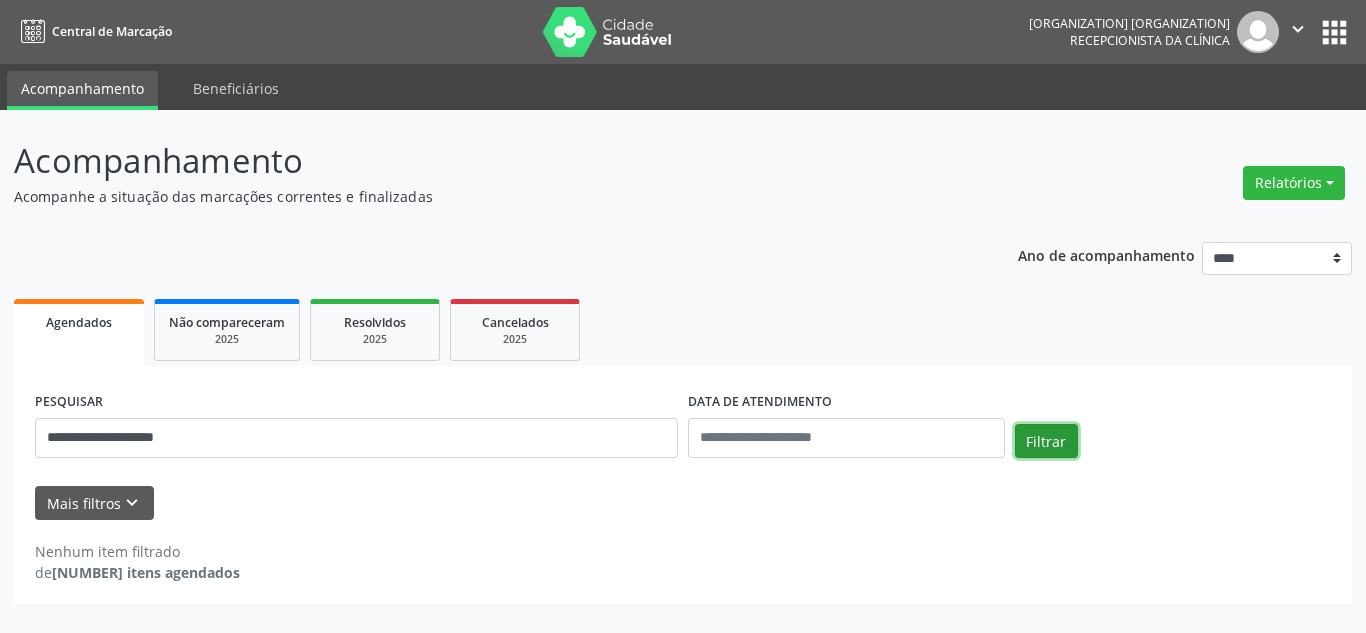click on "Filtrar" at bounding box center [1046, 441] 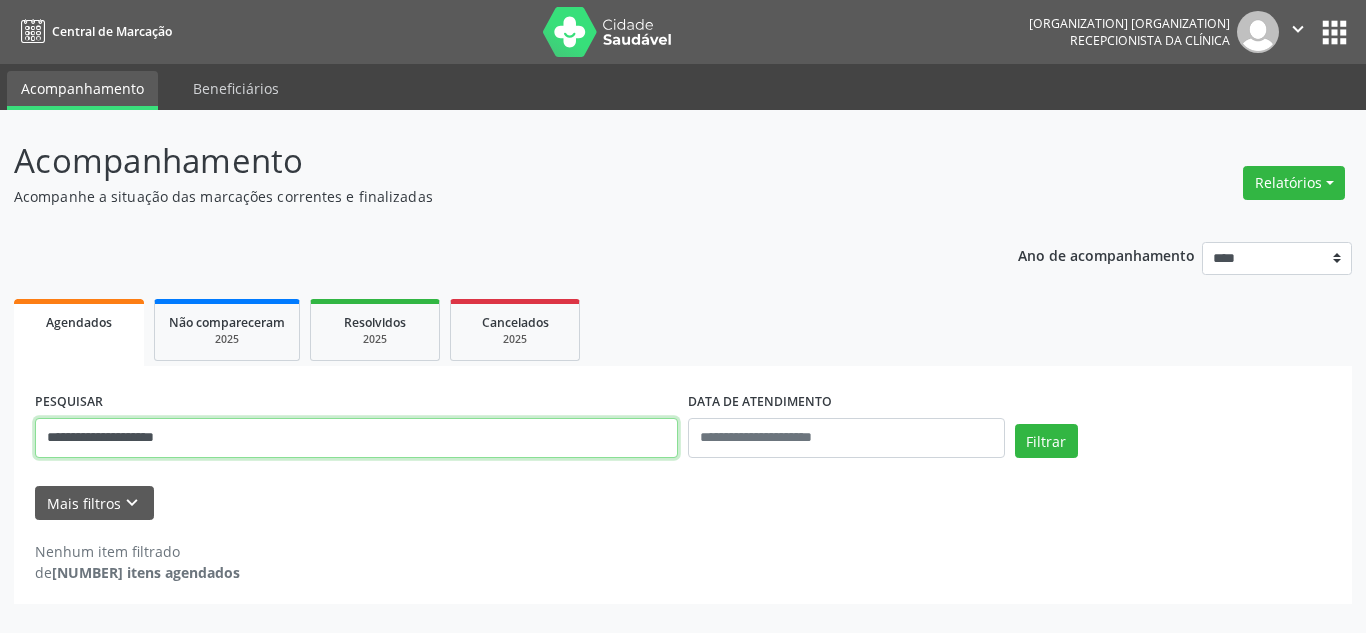 click on "**********" at bounding box center [356, 438] 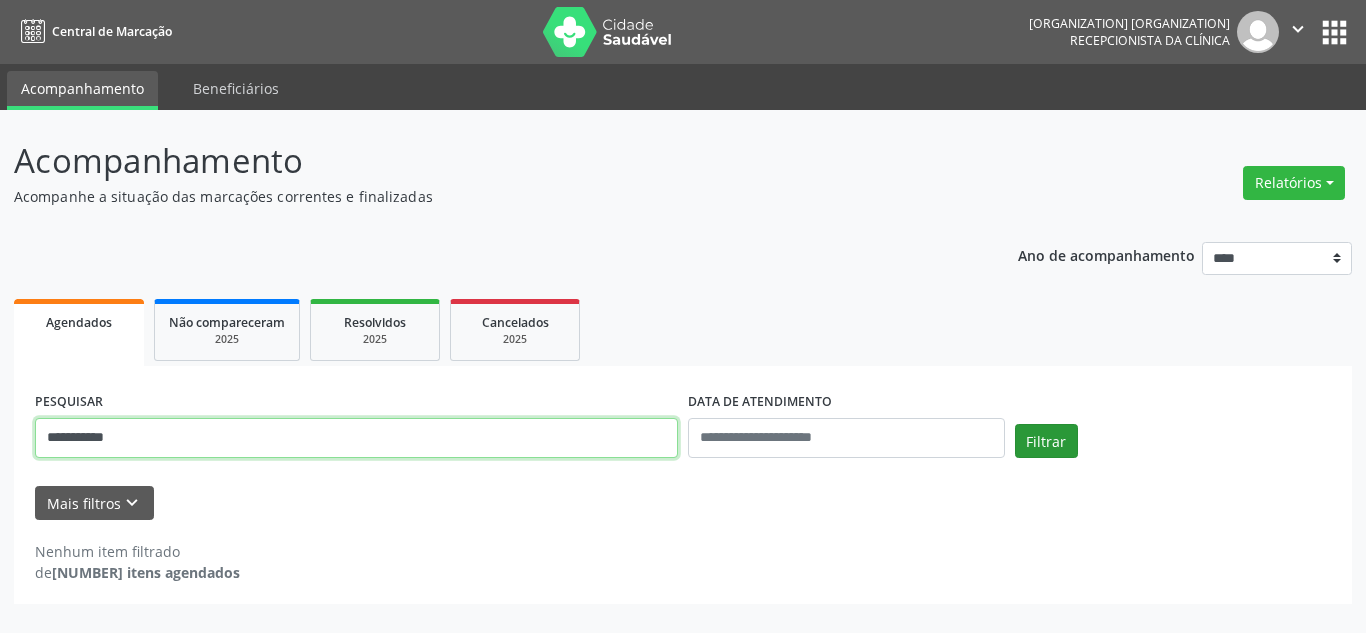 type on "**********" 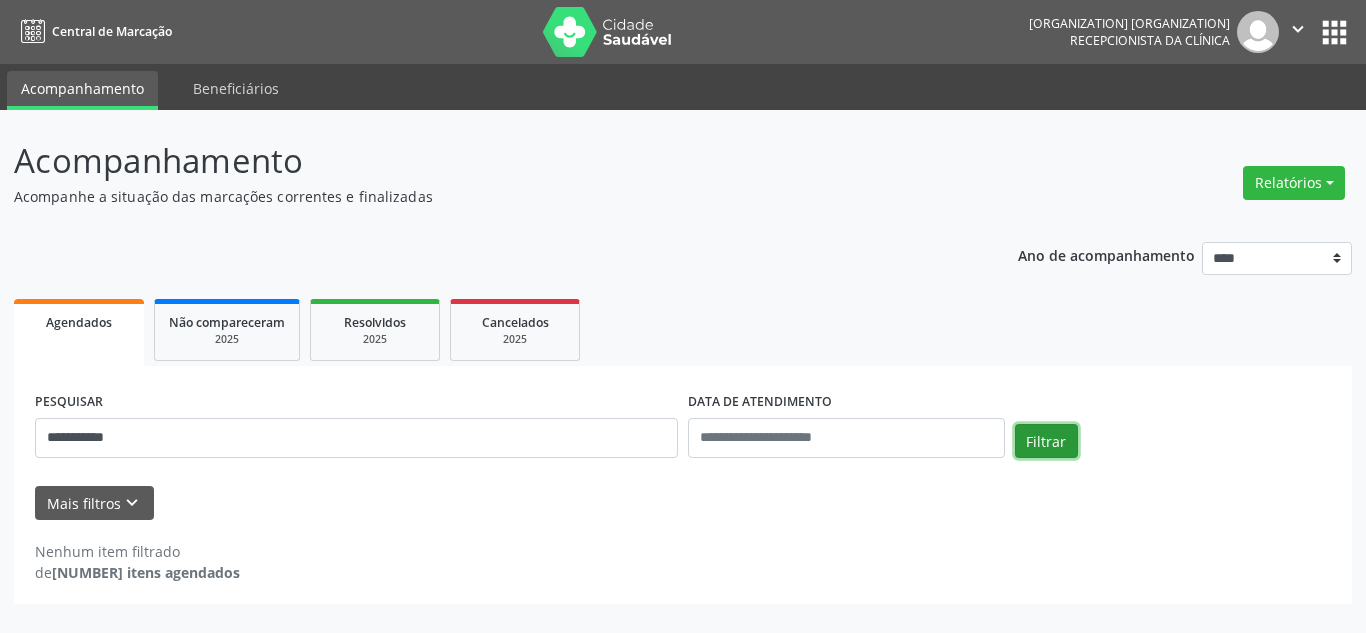 click on "Filtrar" at bounding box center [1046, 441] 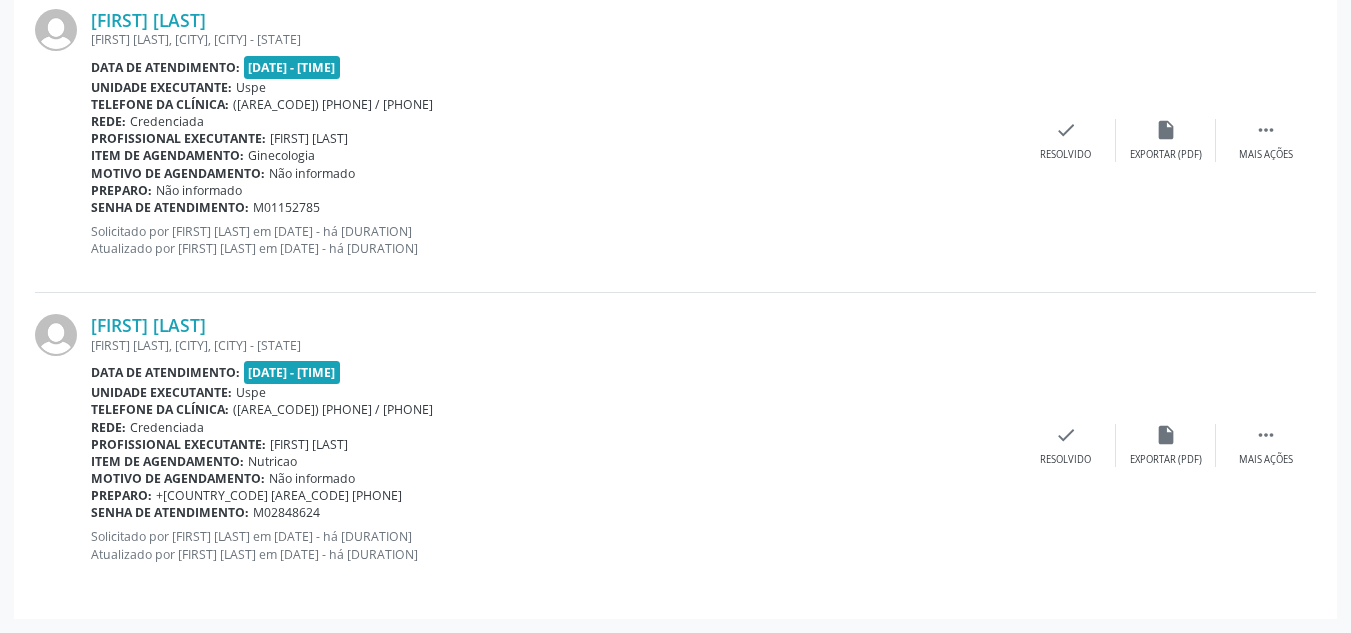 scroll, scrollTop: 1023, scrollLeft: 0, axis: vertical 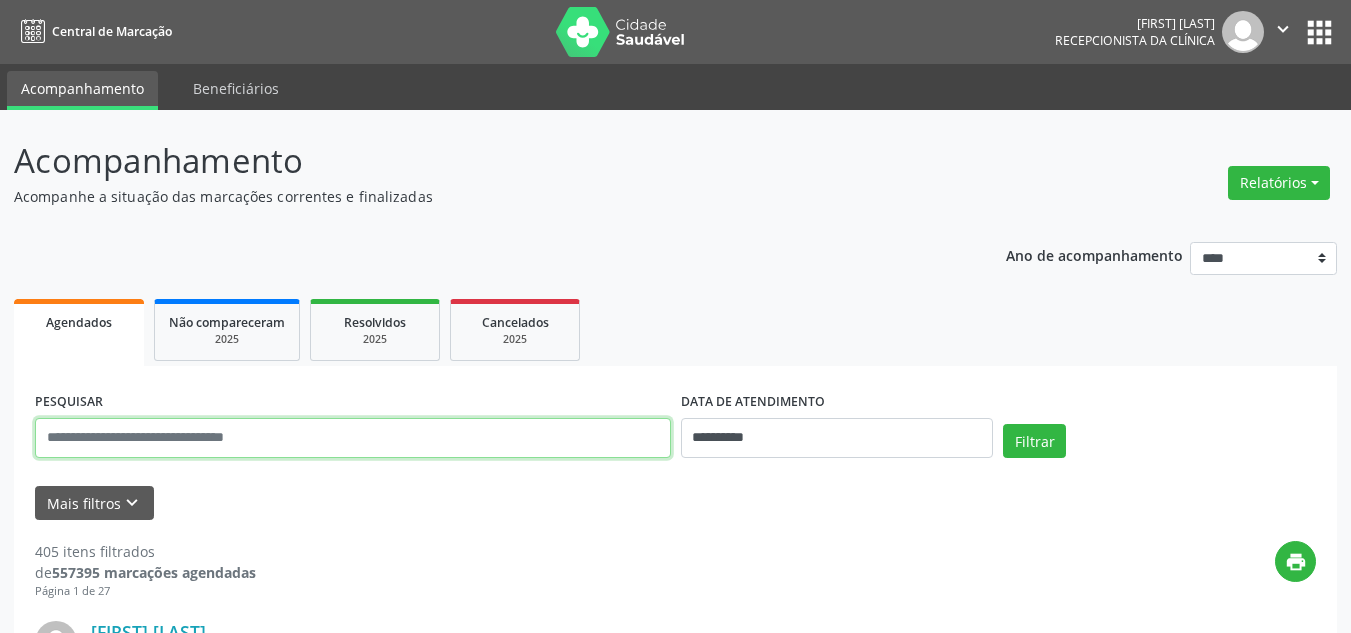 drag, startPoint x: 337, startPoint y: 433, endPoint x: 277, endPoint y: 437, distance: 60.133186 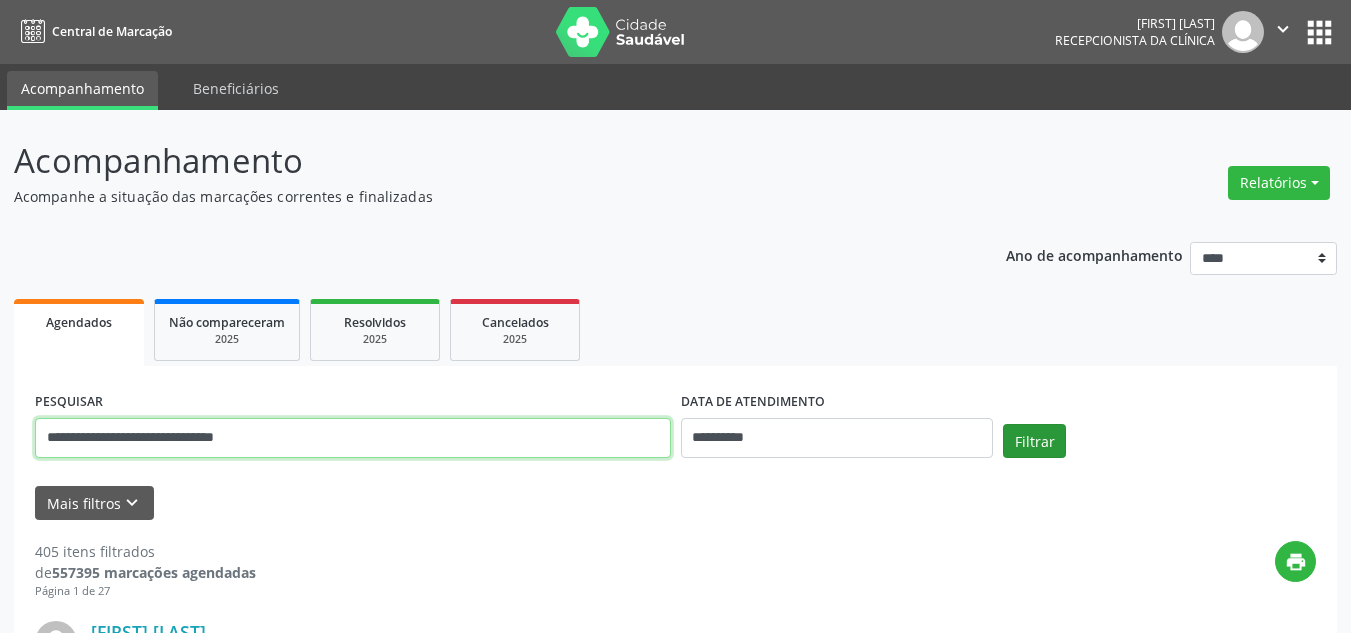type on "**********" 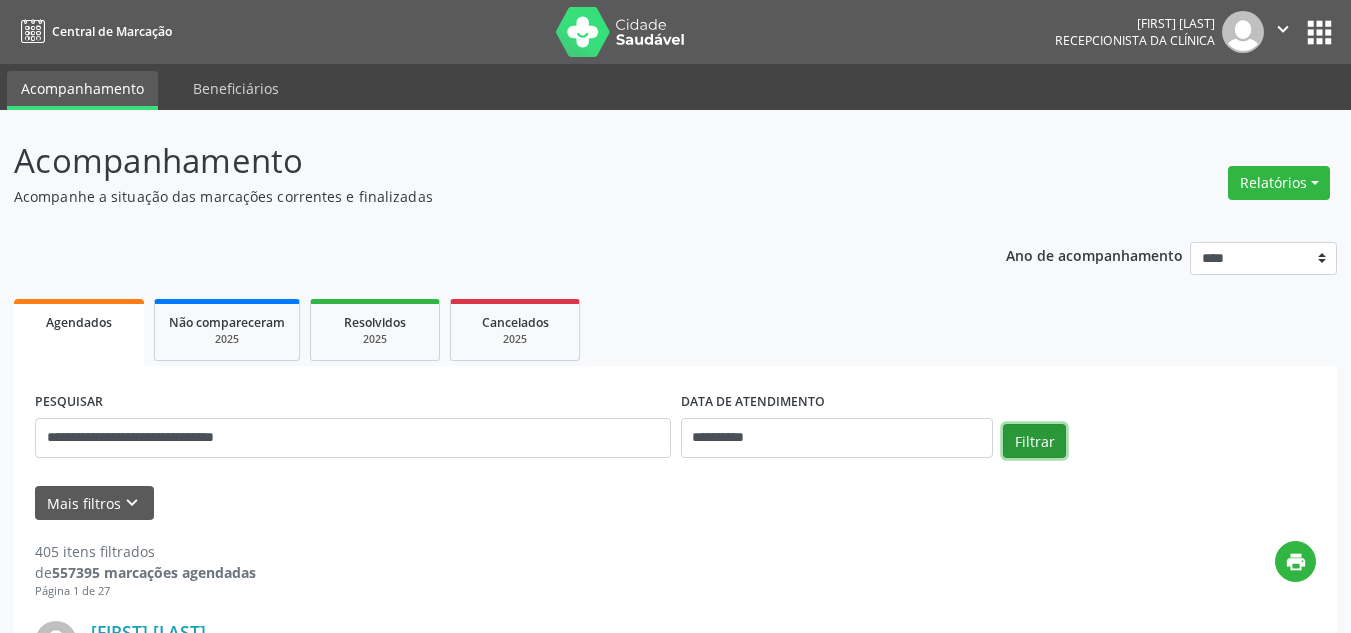 click on "Filtrar" at bounding box center [1034, 441] 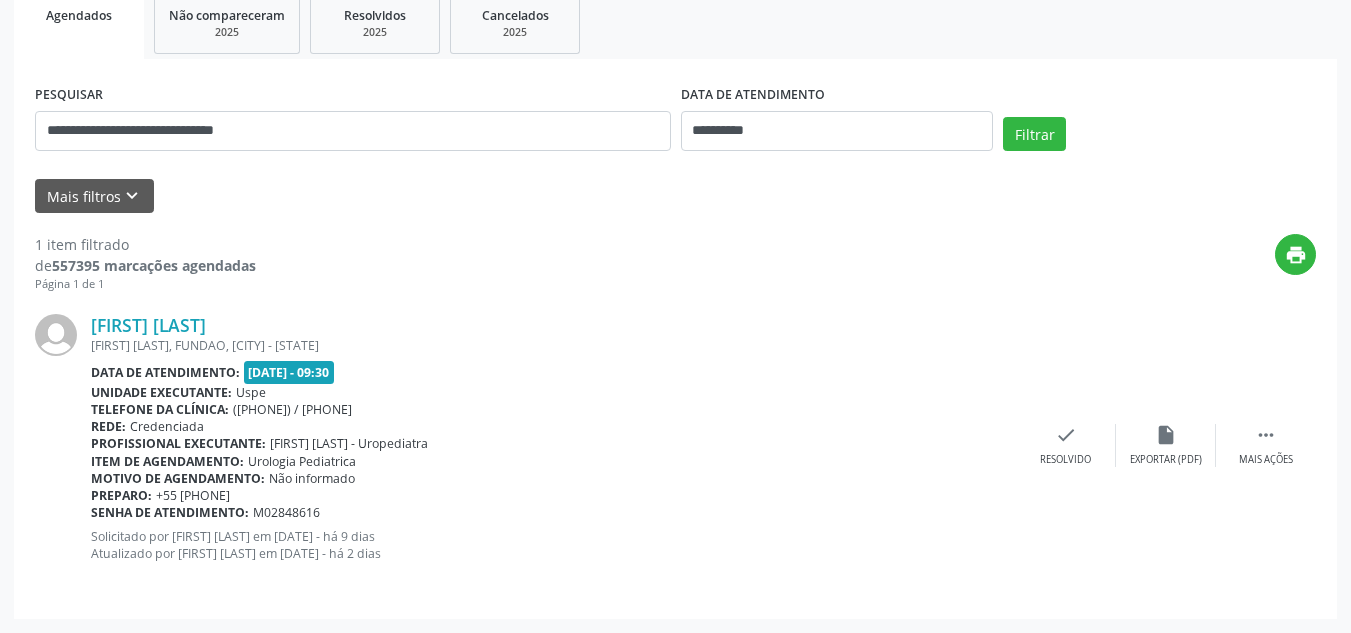 scroll, scrollTop: 267, scrollLeft: 0, axis: vertical 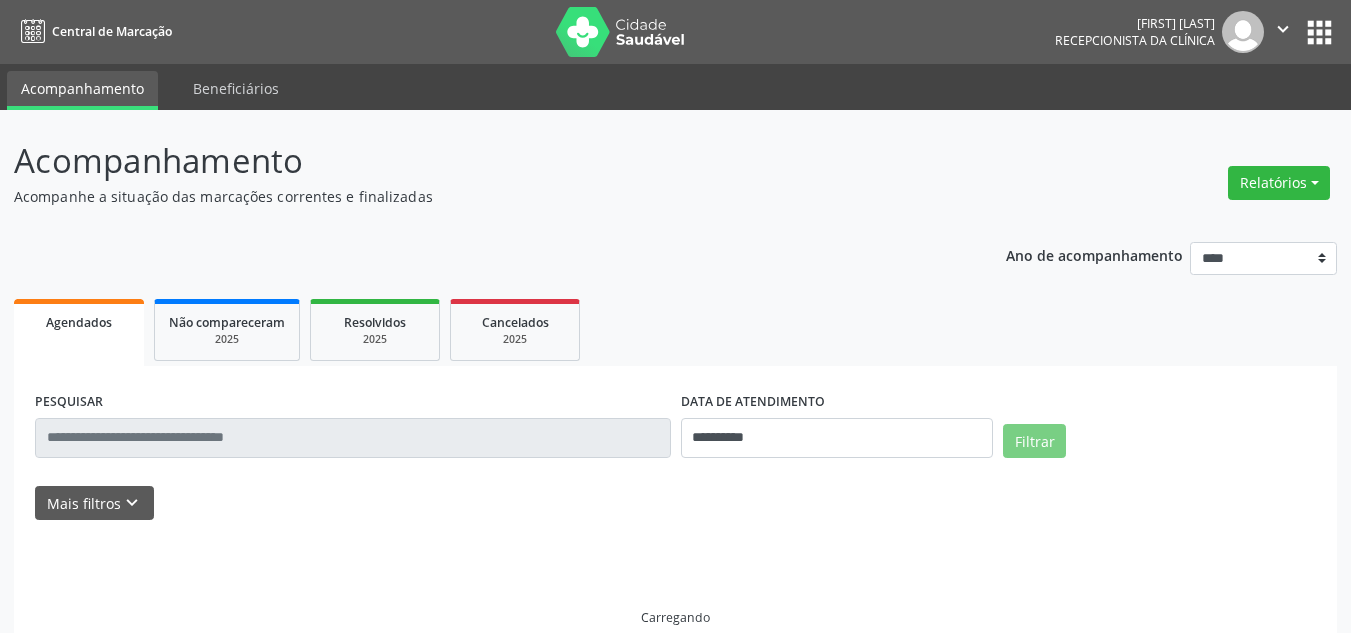 click at bounding box center [353, 438] 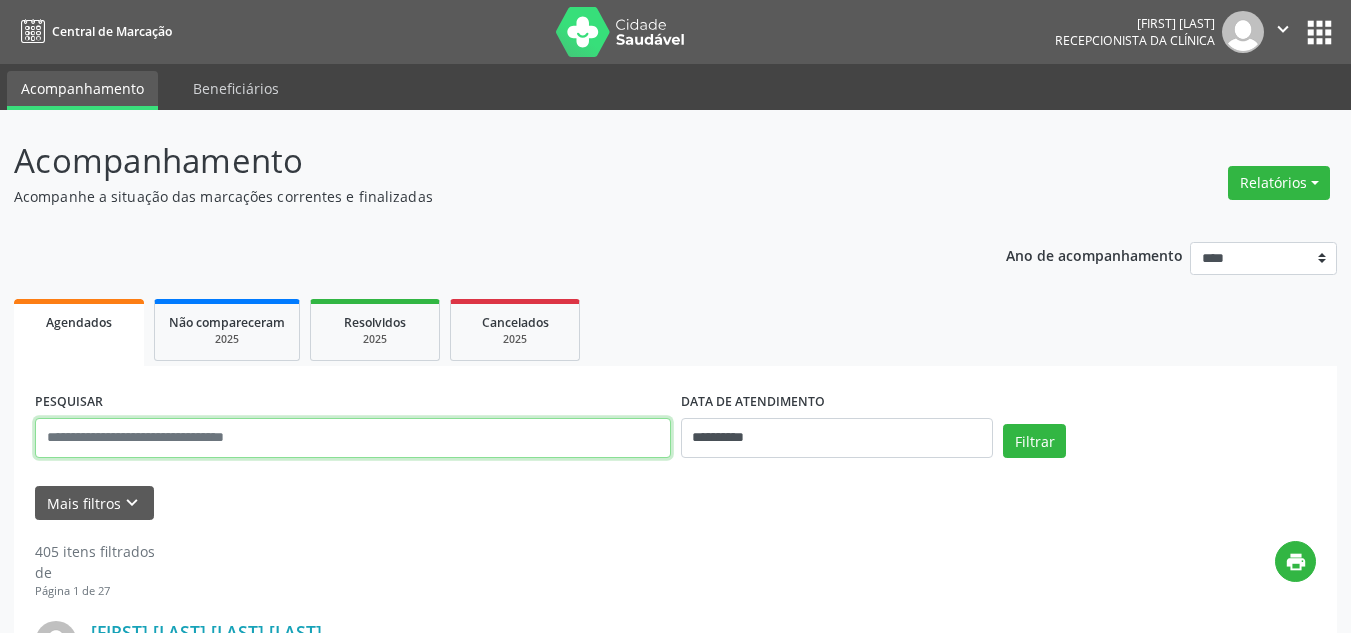 click at bounding box center [353, 438] 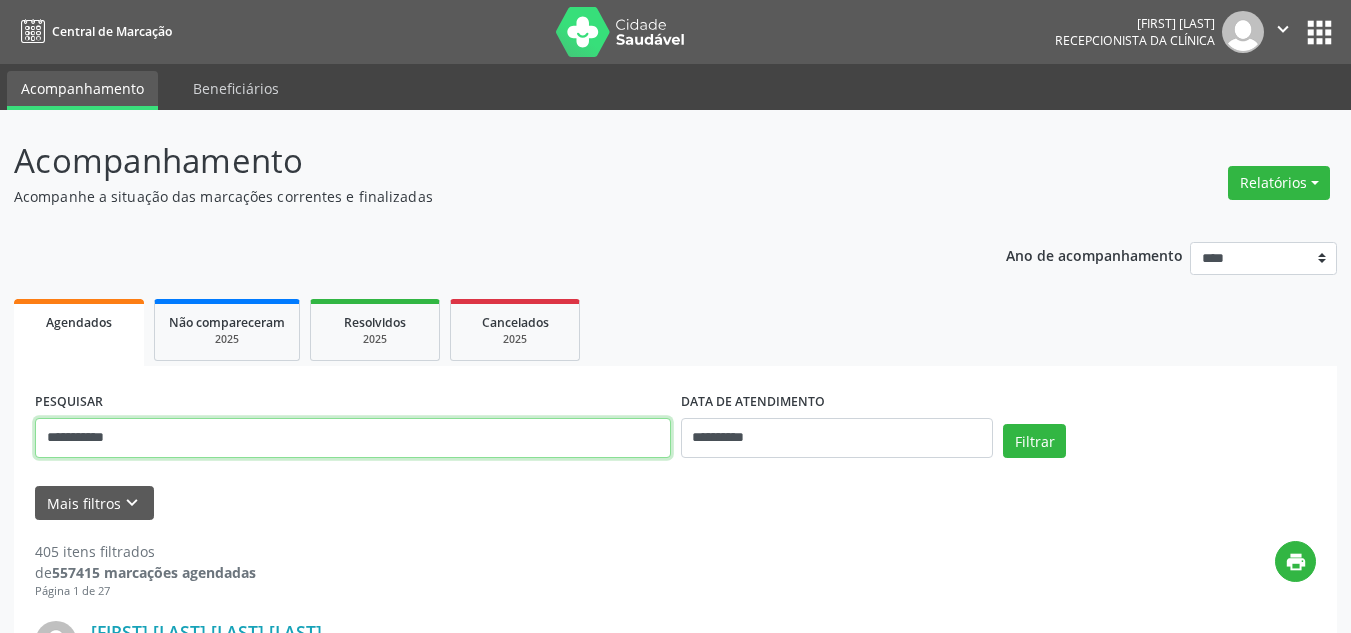 type on "**********" 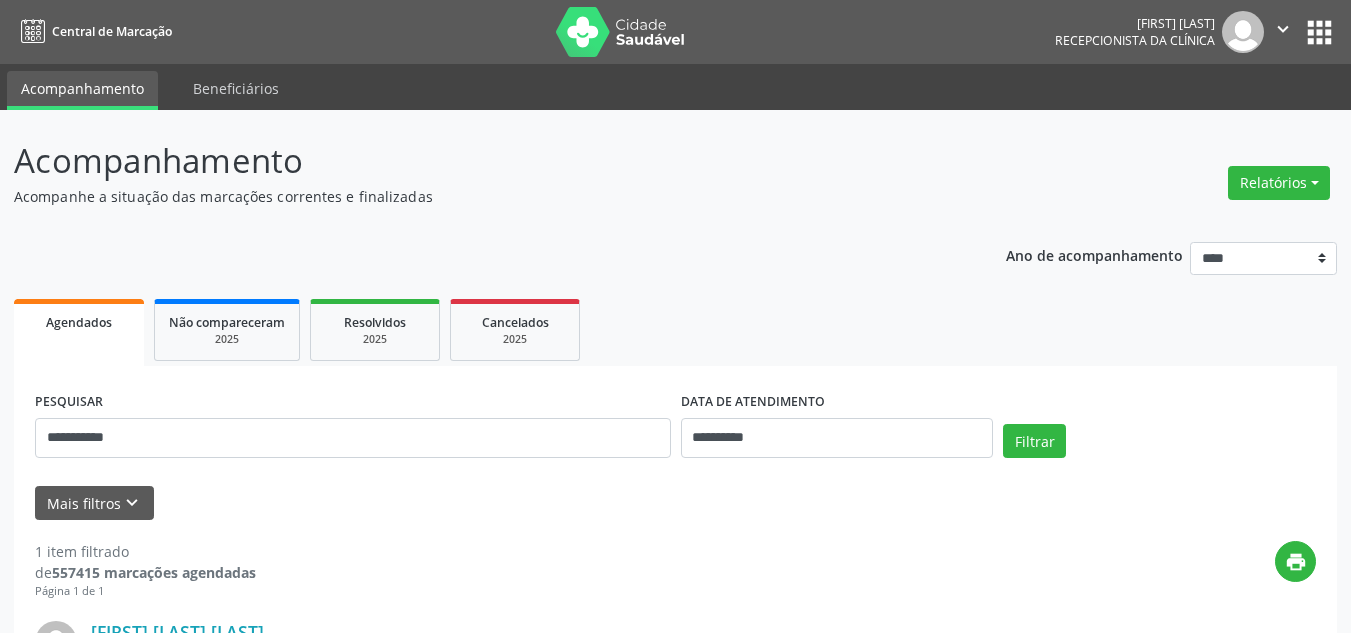 scroll, scrollTop: 307, scrollLeft: 0, axis: vertical 